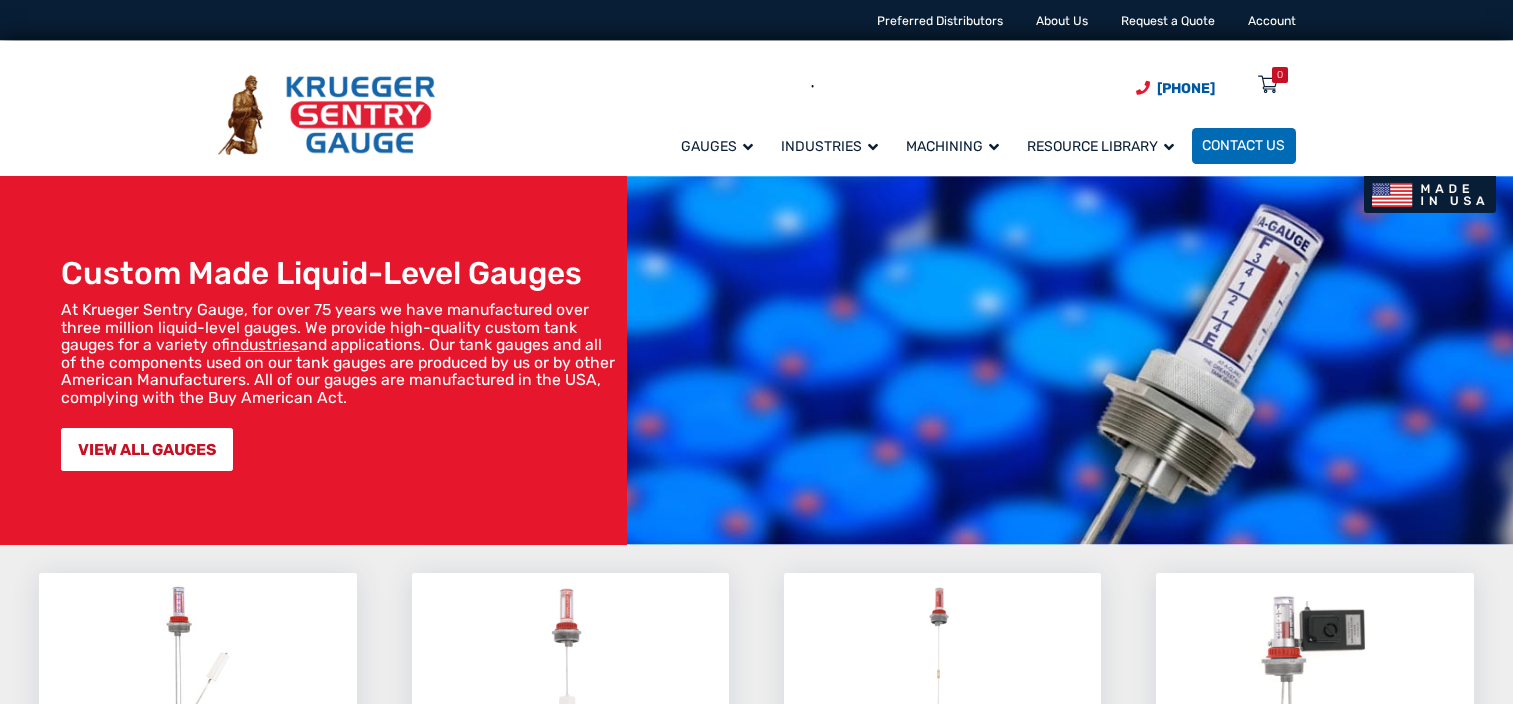 scroll, scrollTop: 0, scrollLeft: 0, axis: both 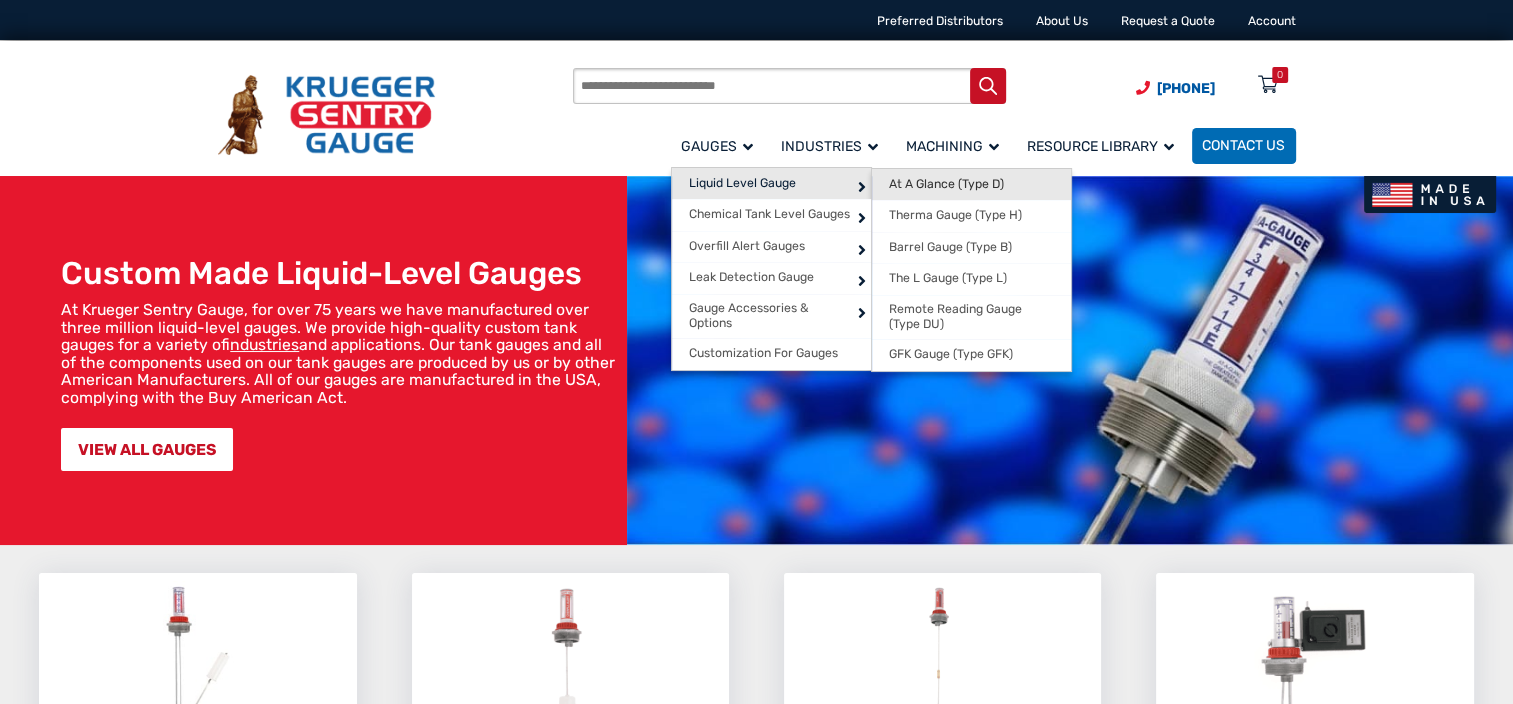 click on "At A Glance (Type D)" at bounding box center (971, 185) 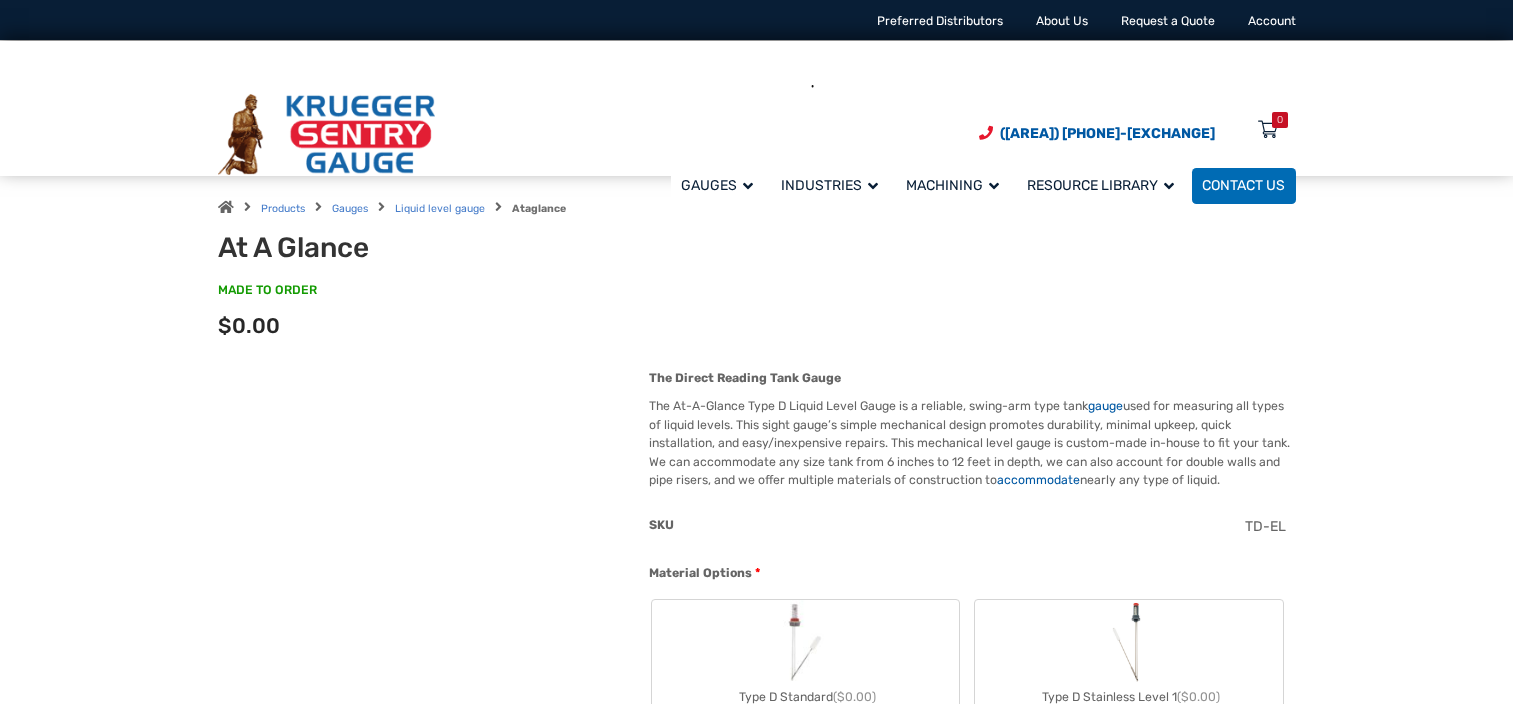 scroll, scrollTop: 0, scrollLeft: 0, axis: both 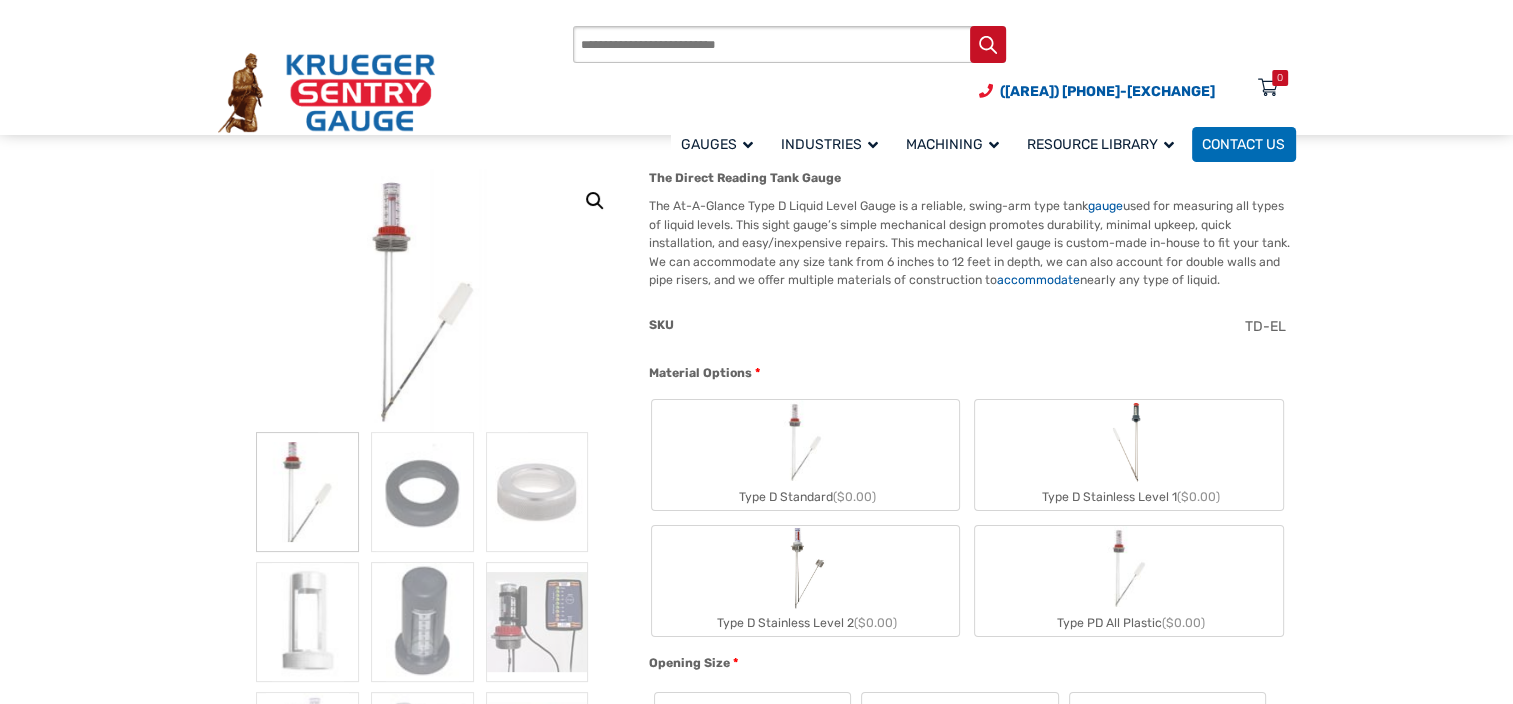 click at bounding box center [307, 492] 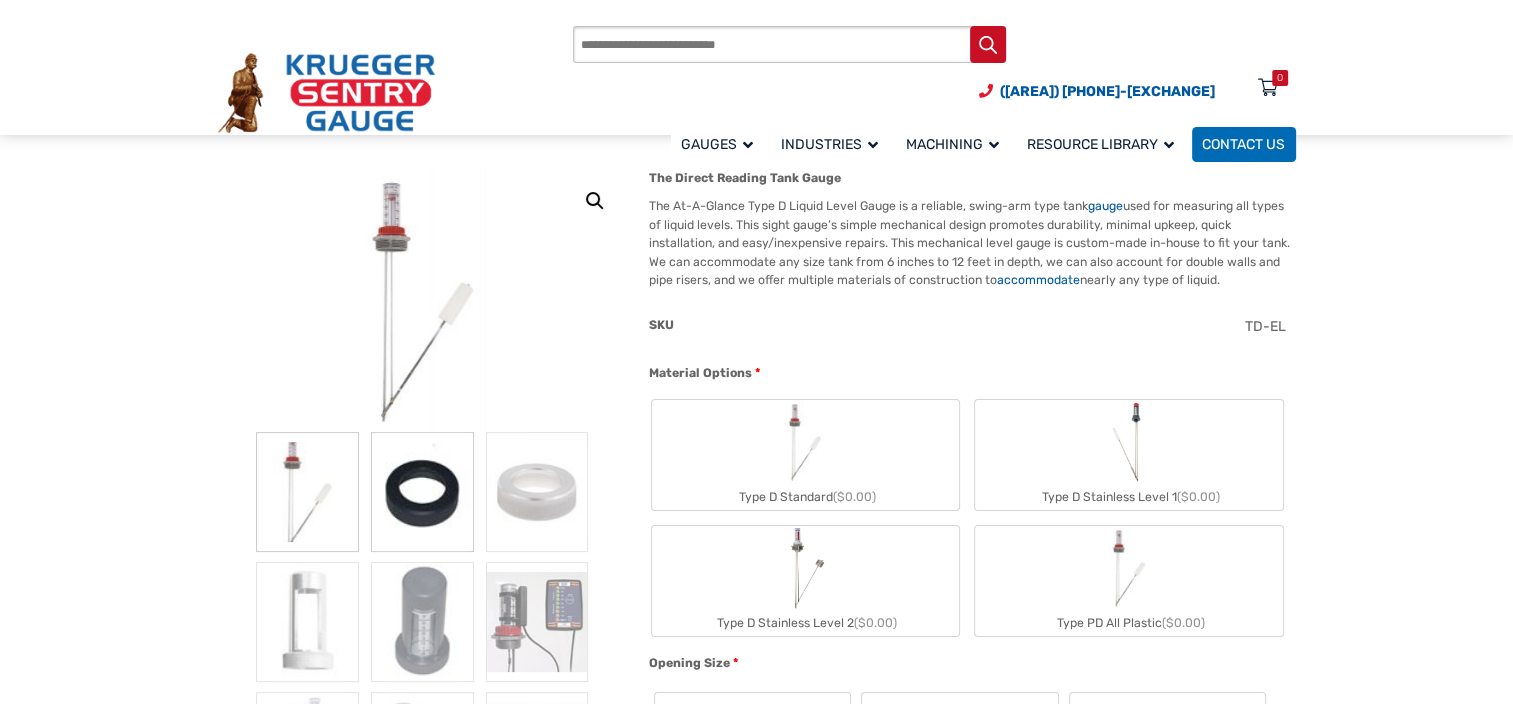 click at bounding box center (307, 492) 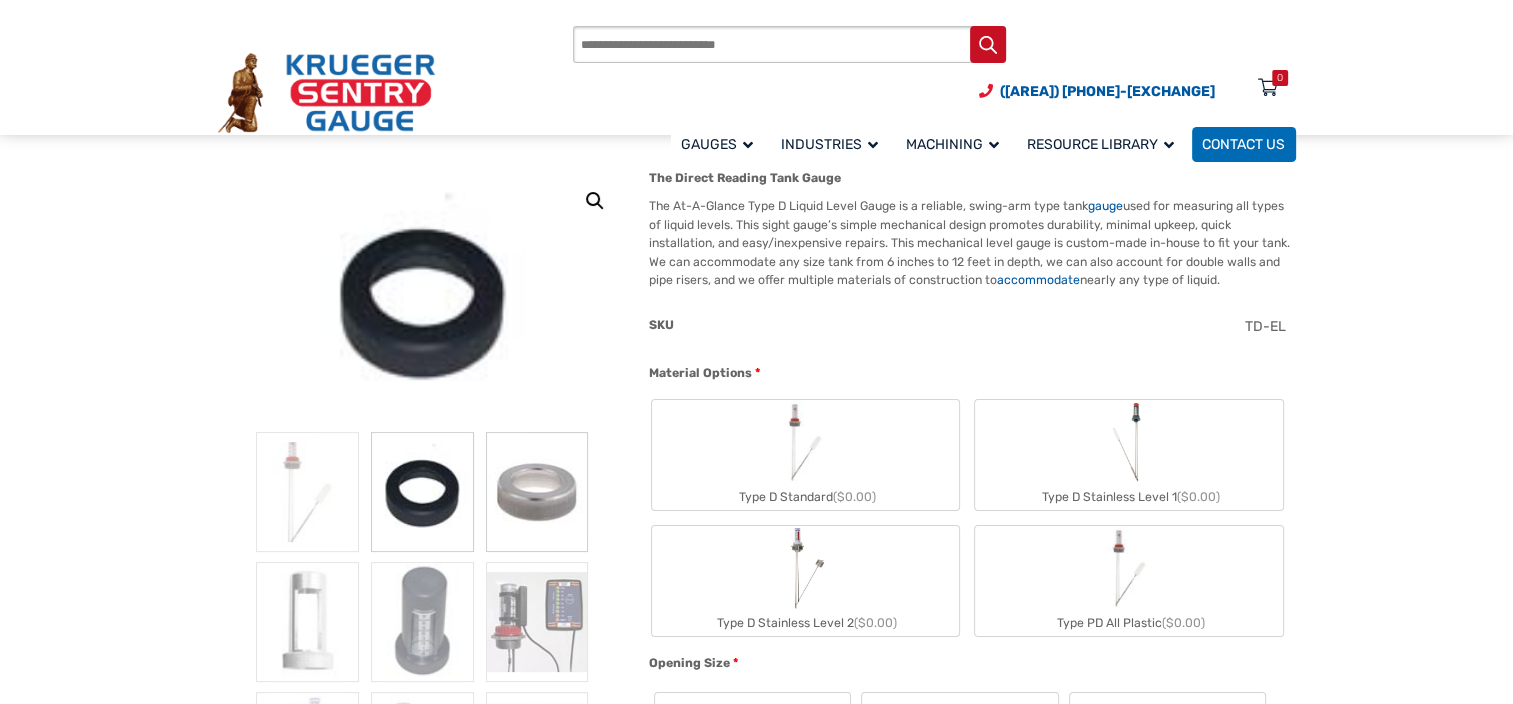 click at bounding box center [307, 492] 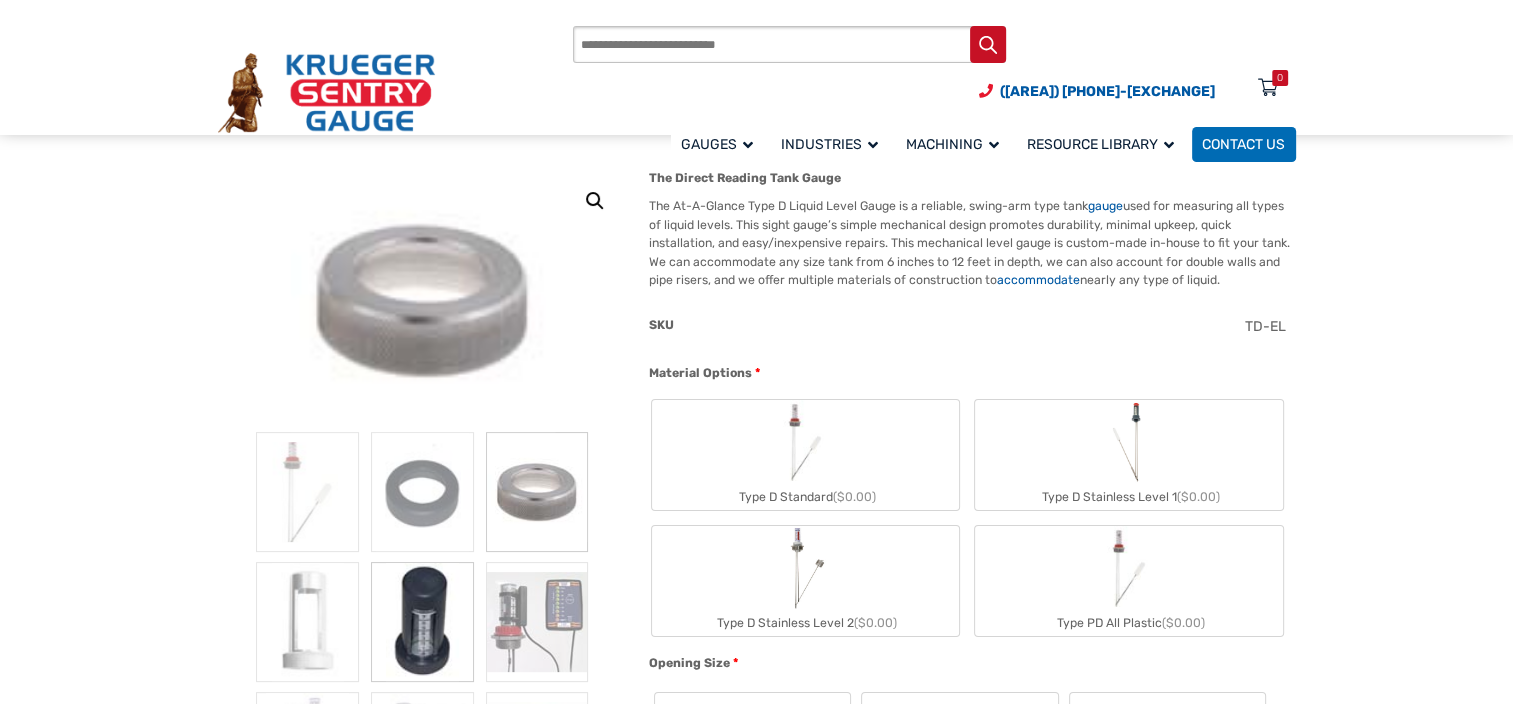 click at bounding box center (307, 492) 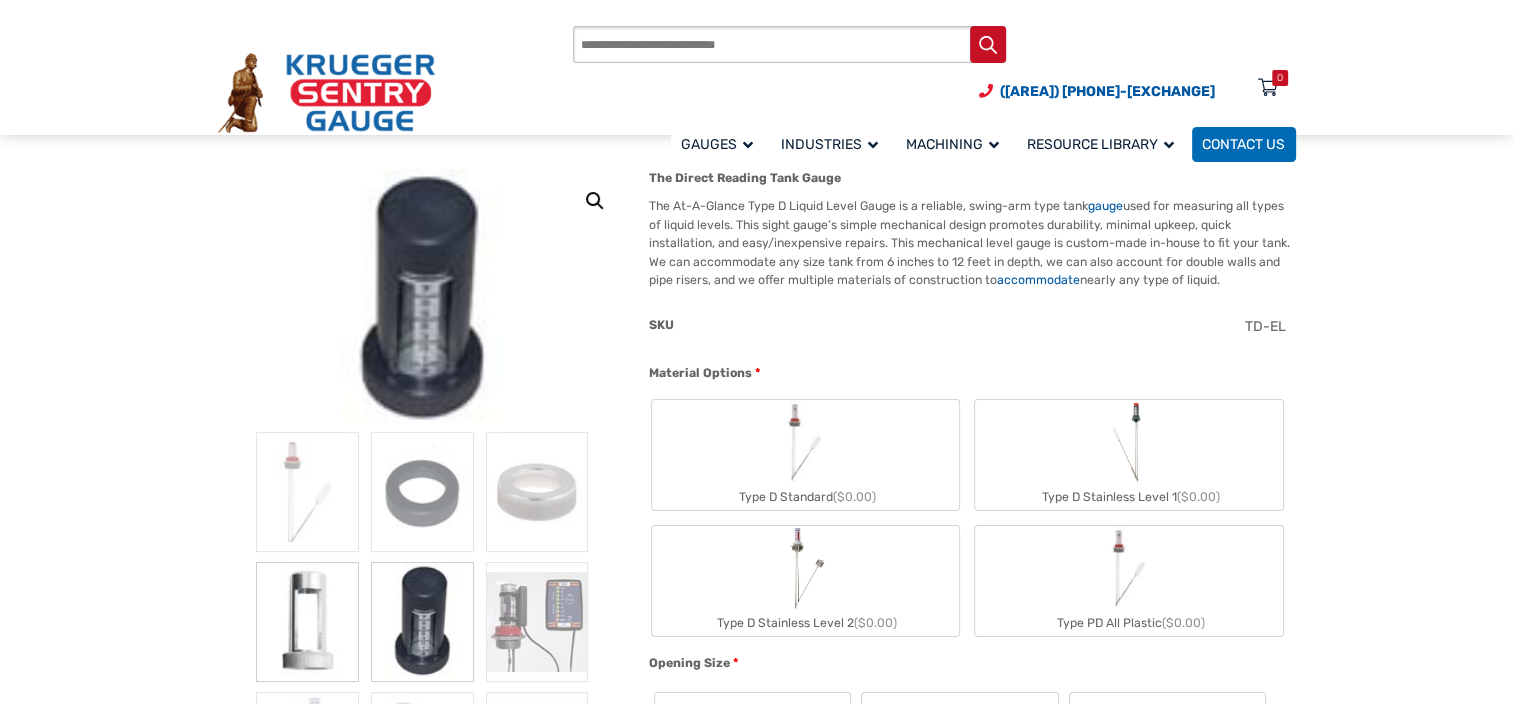 click at bounding box center [307, 492] 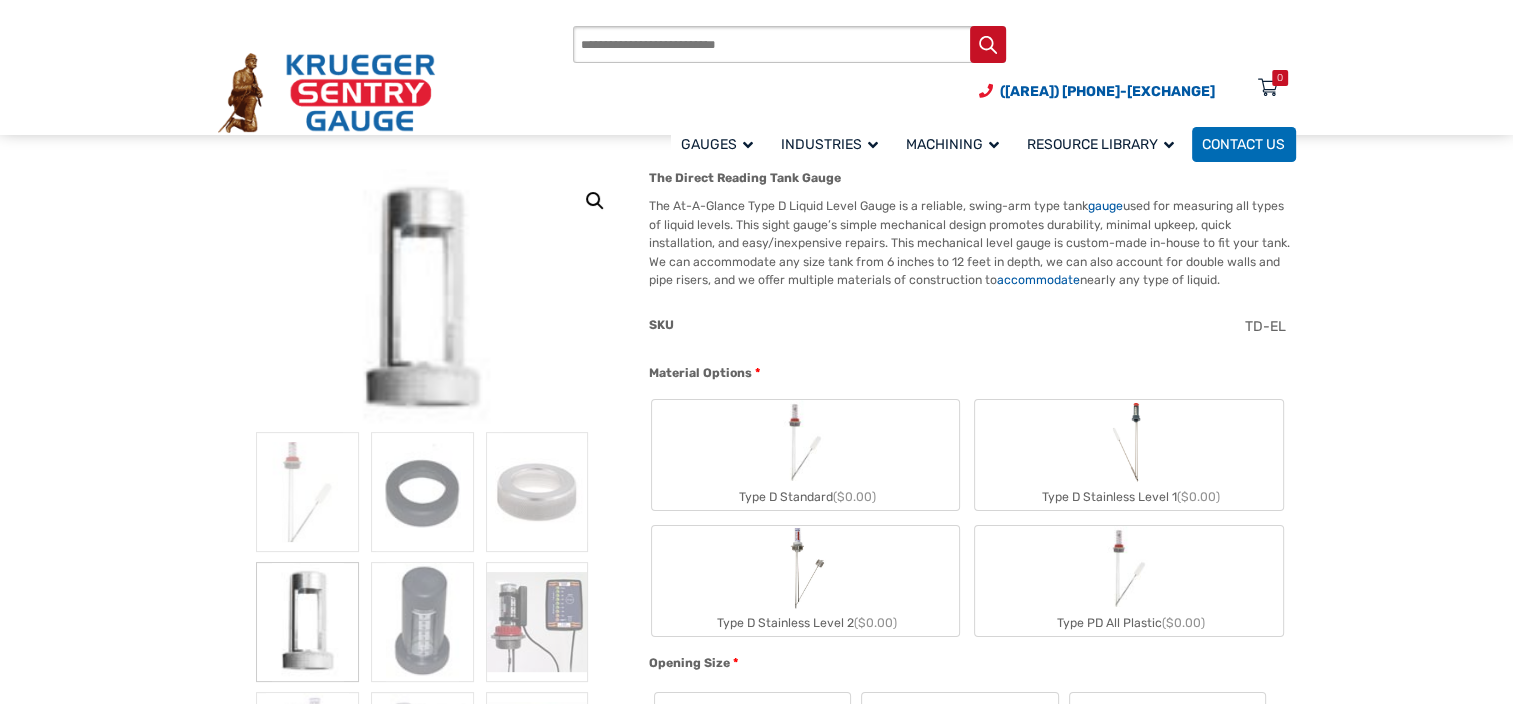 click at bounding box center [423, 627] 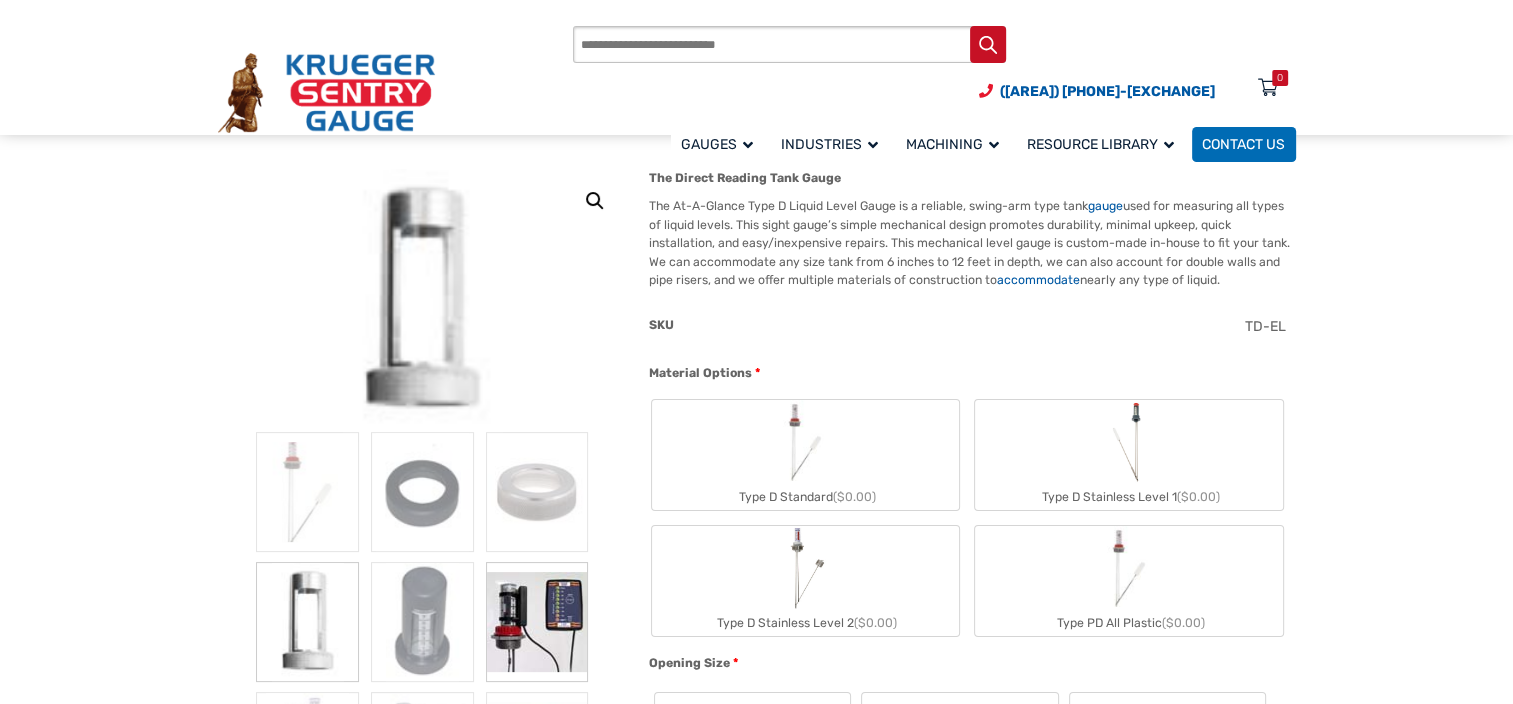 click at bounding box center [307, 492] 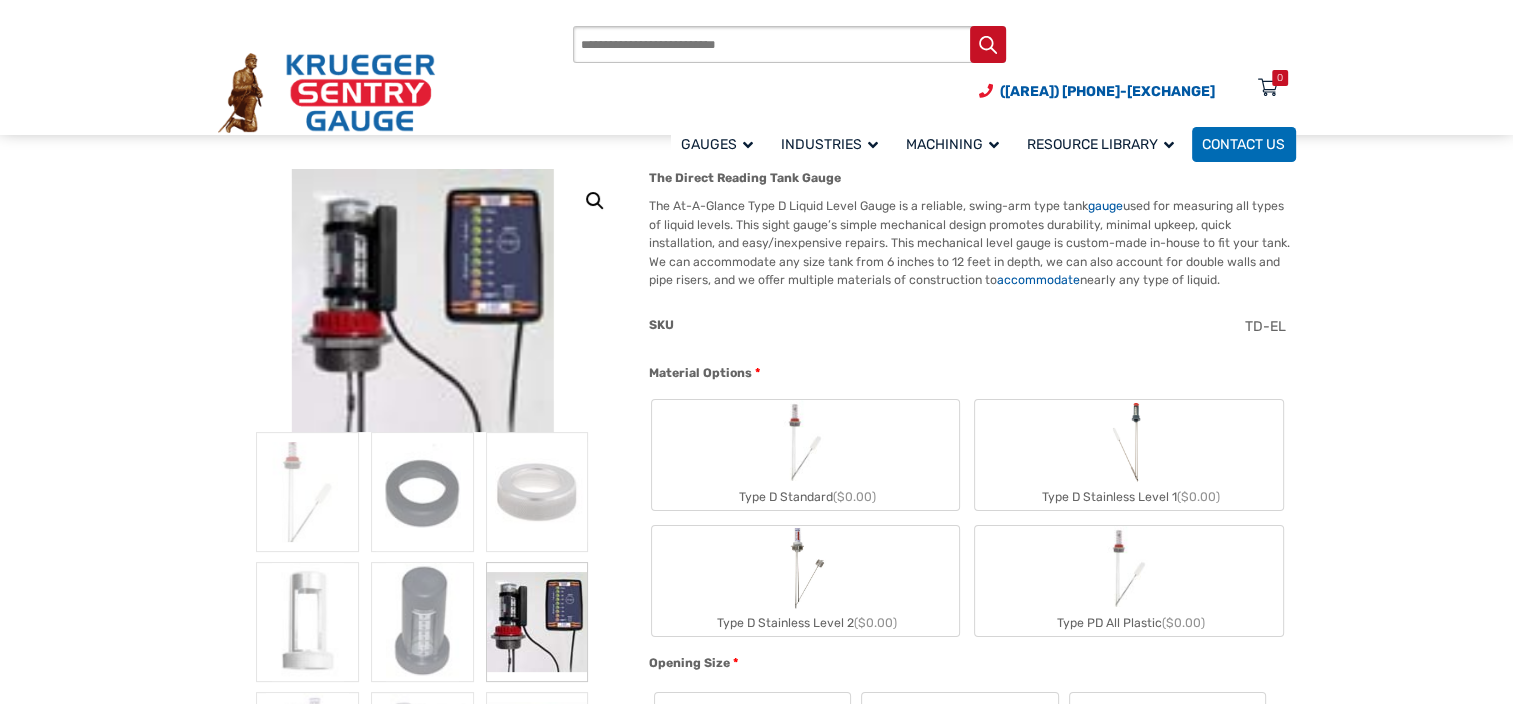 click at bounding box center (422, 300) 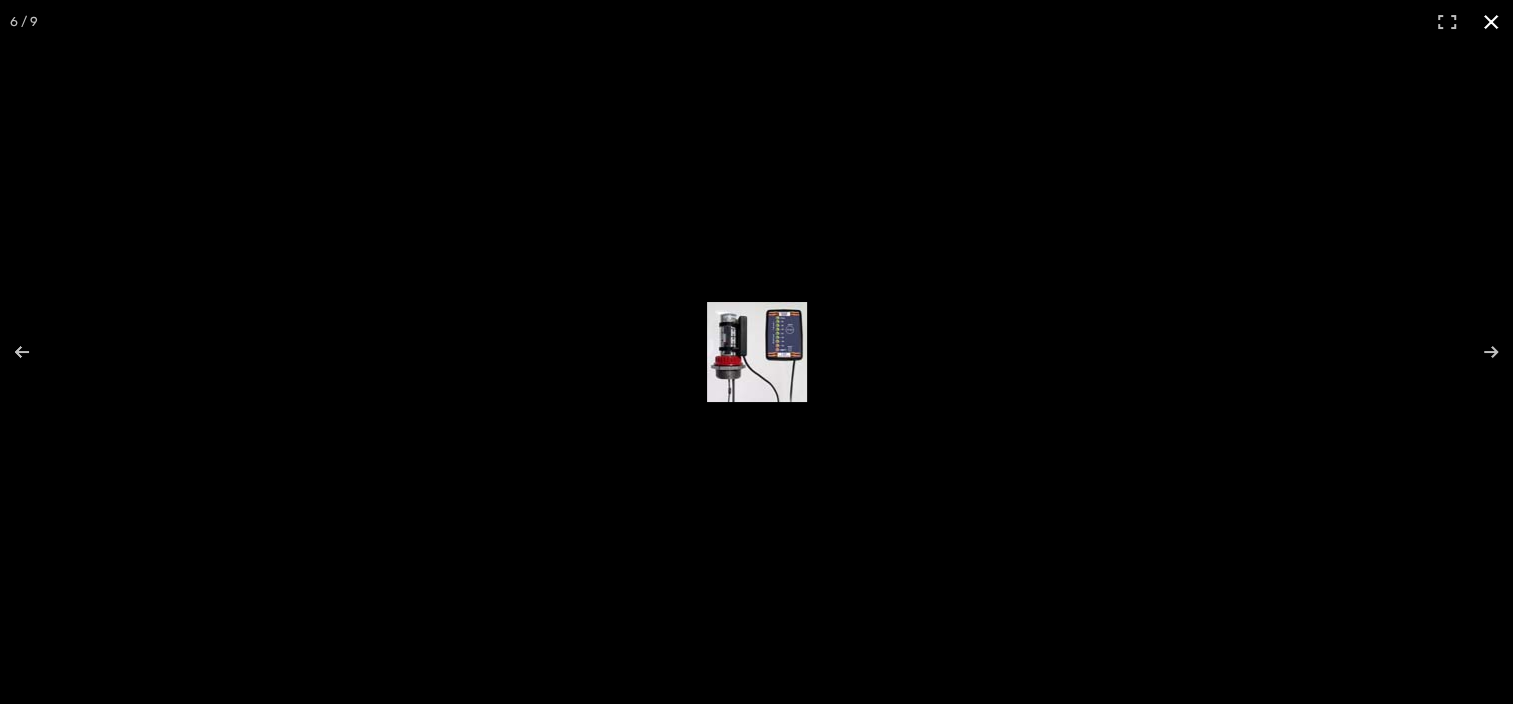 click at bounding box center [756, 352] 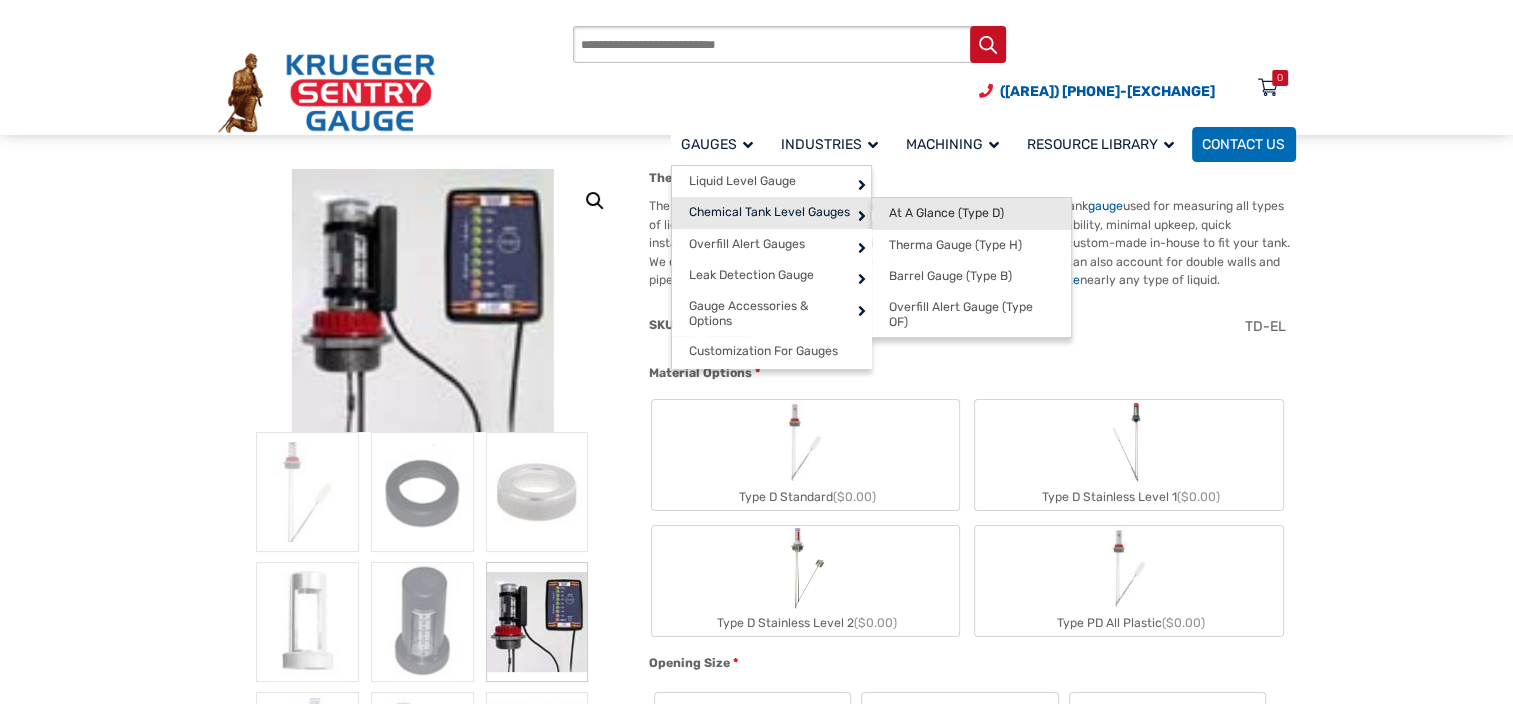 click on "At A Glance (Type D)" at bounding box center [971, 214] 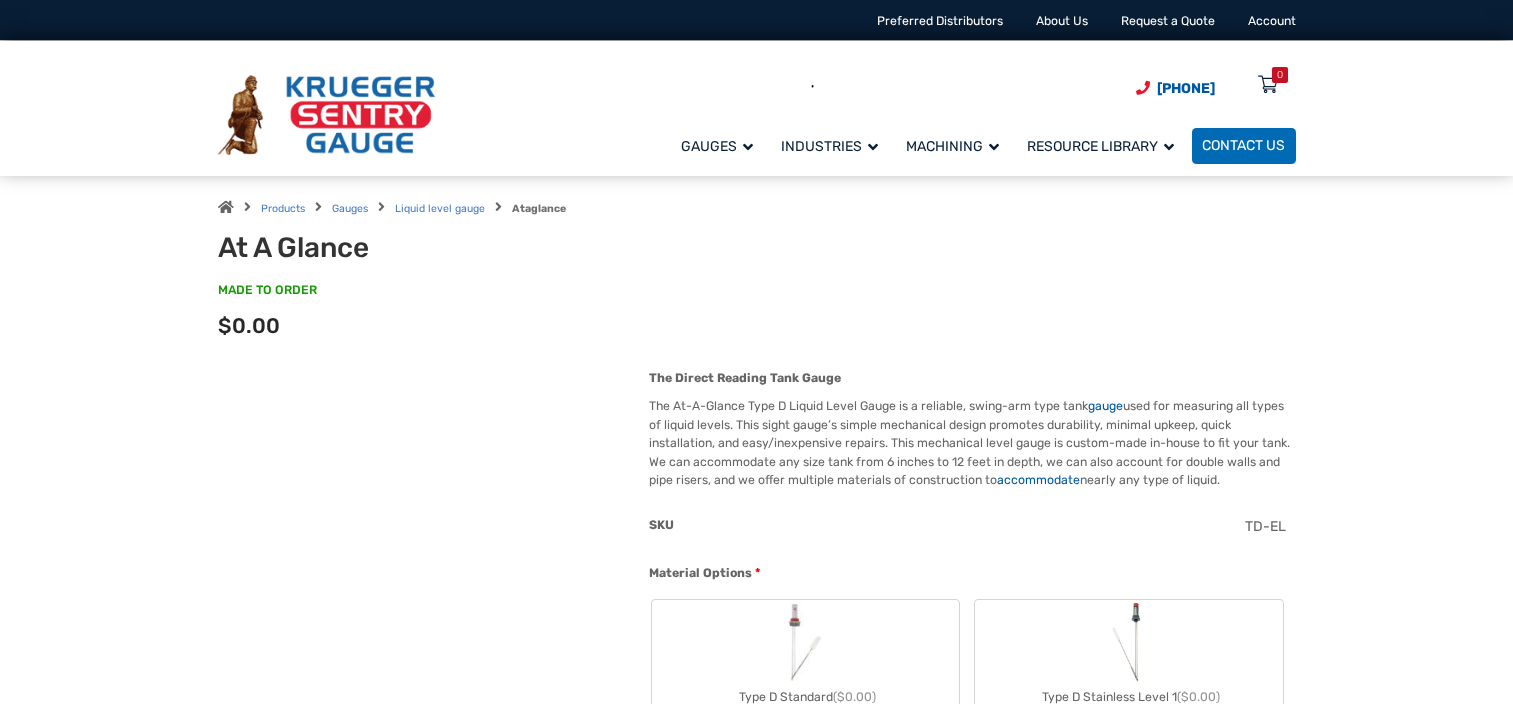 scroll, scrollTop: 0, scrollLeft: 0, axis: both 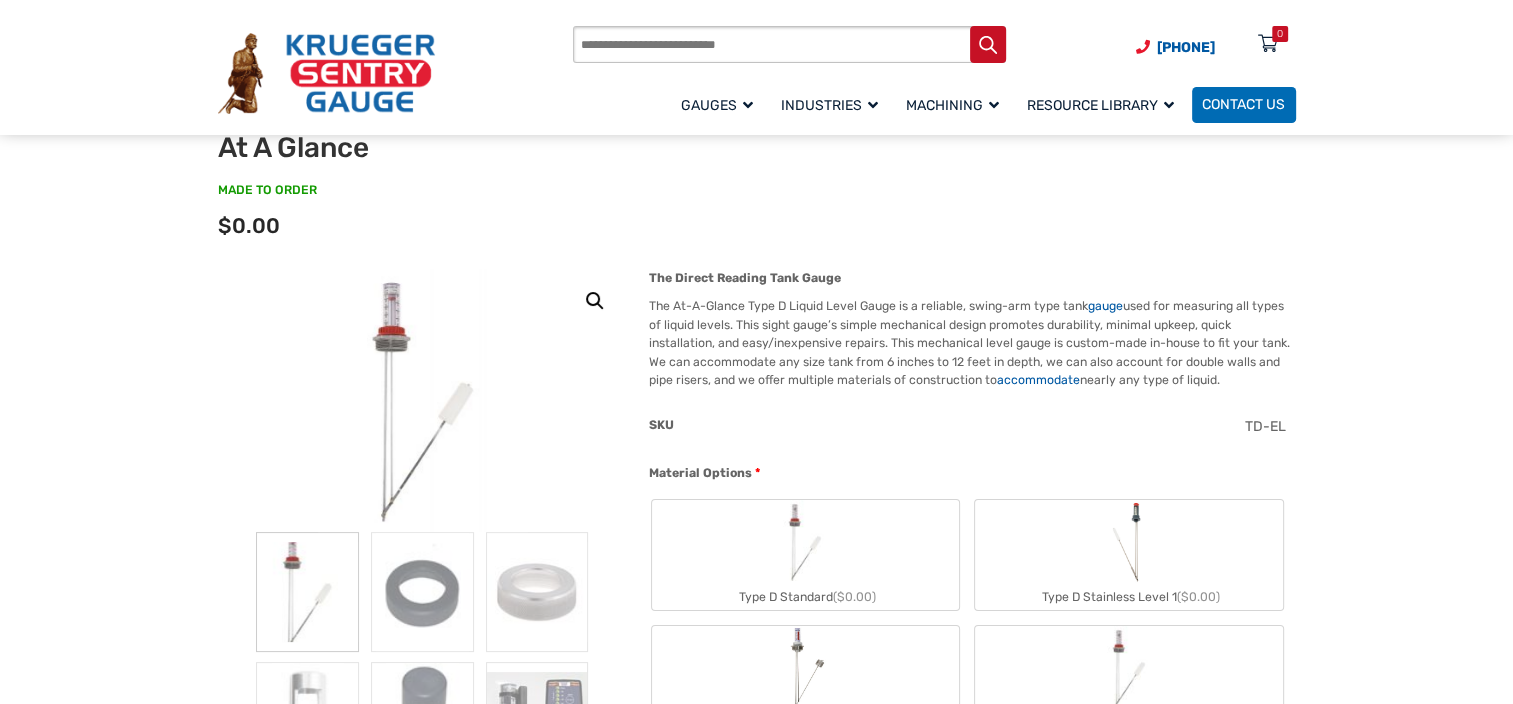 click at bounding box center [423, 400] 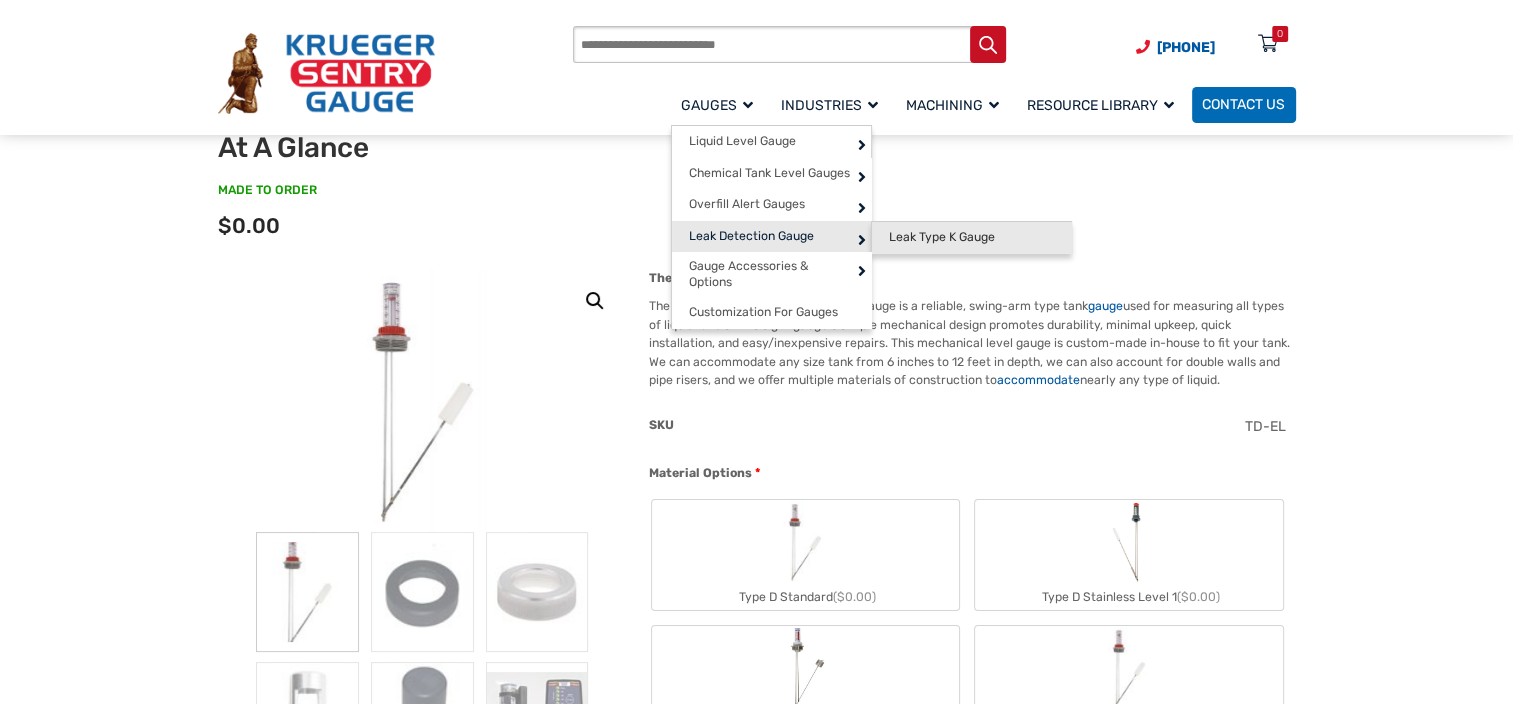 click on "Leak Type K Gauge" at bounding box center [971, 238] 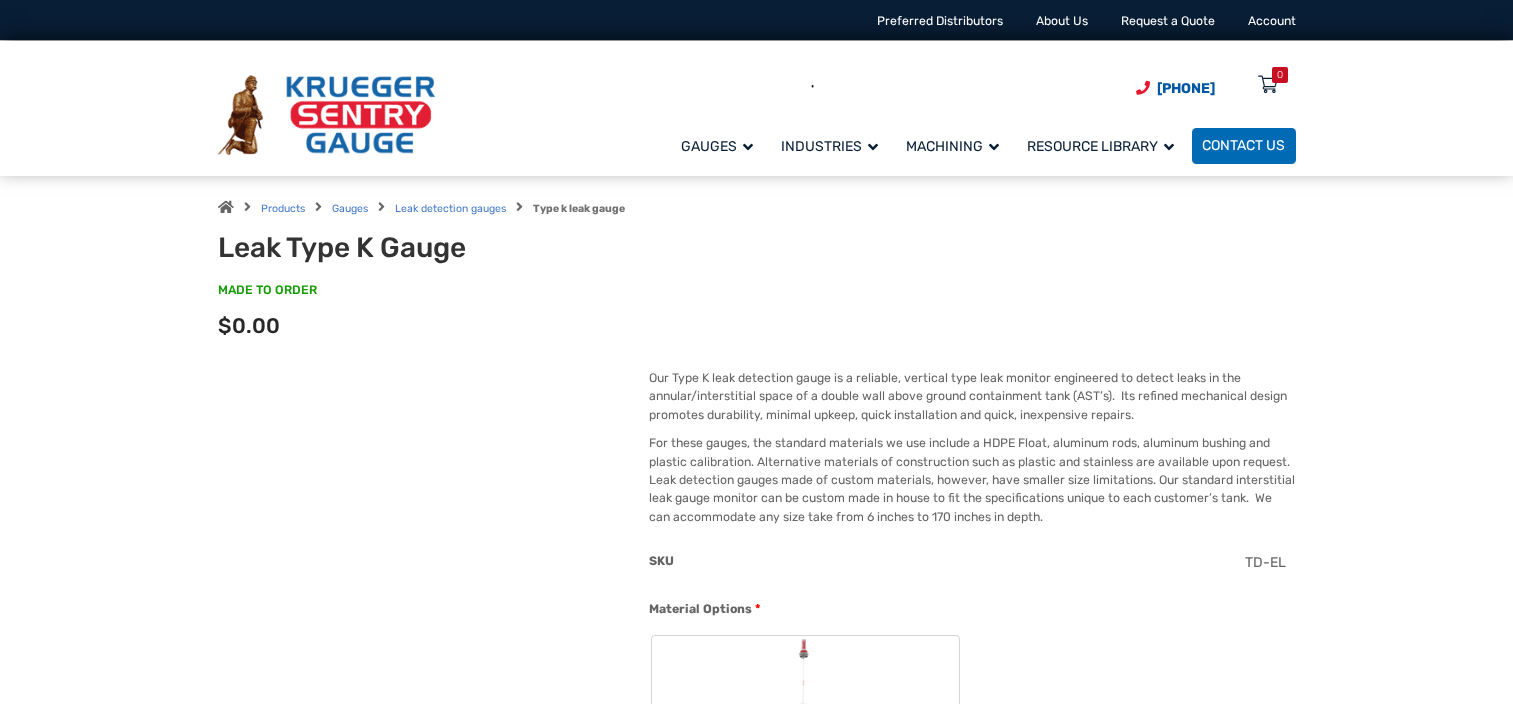 scroll, scrollTop: 0, scrollLeft: 0, axis: both 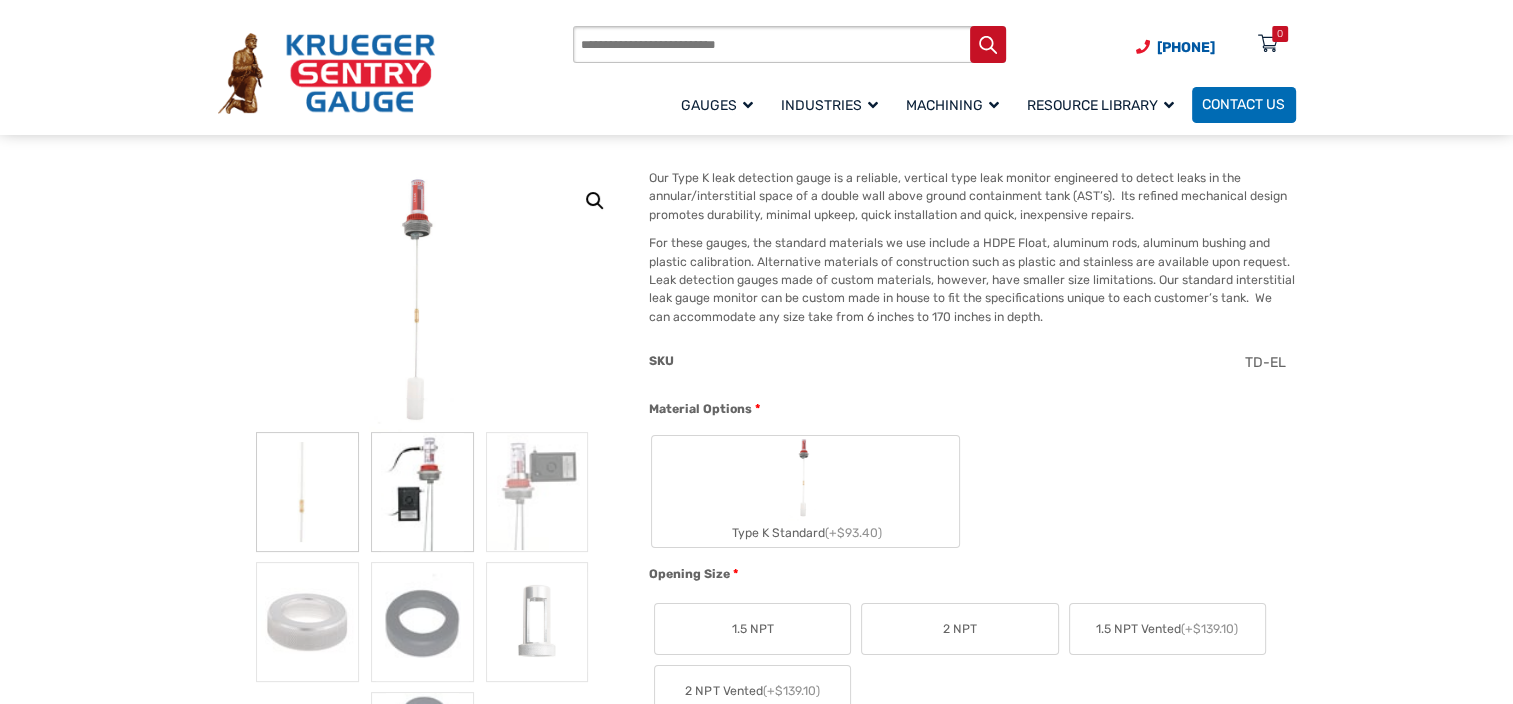 click at bounding box center (307, 492) 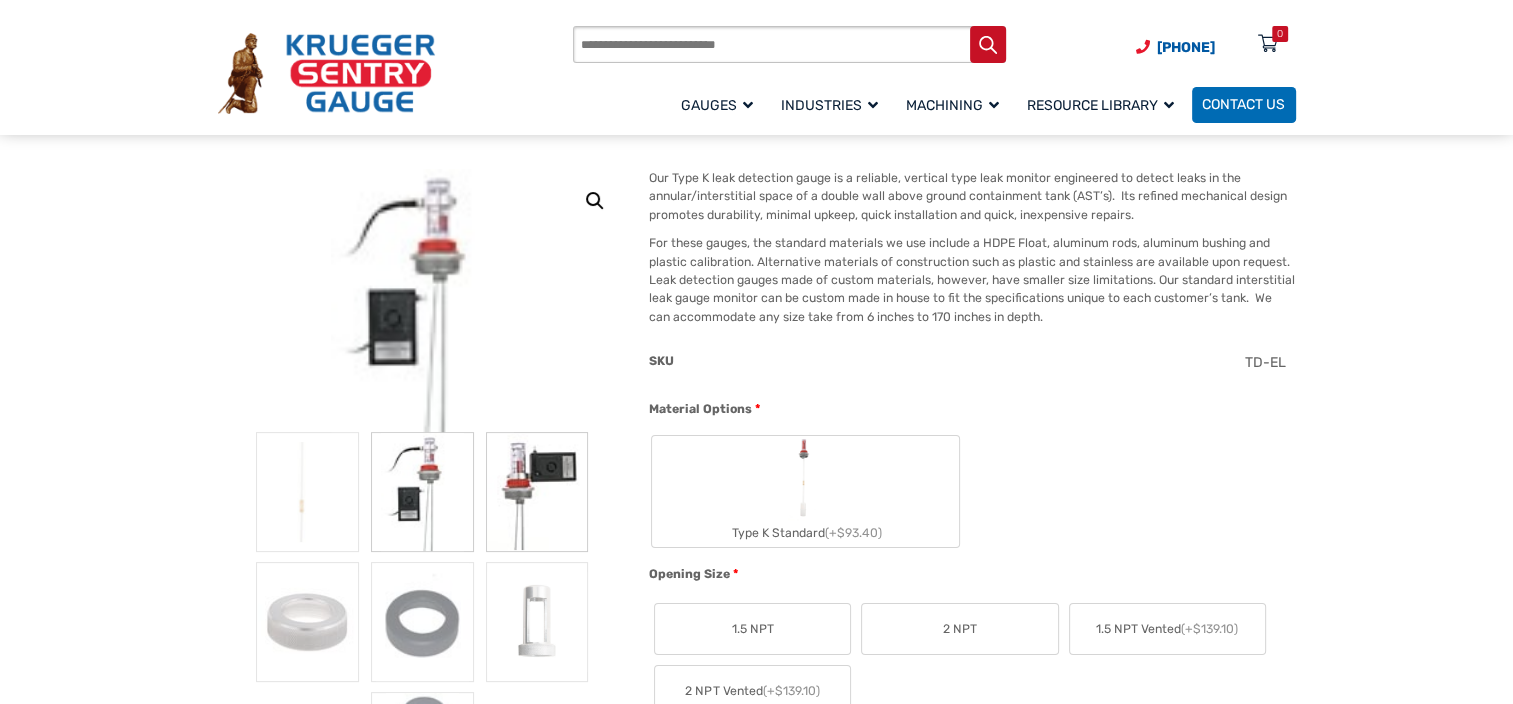 click at bounding box center [307, 492] 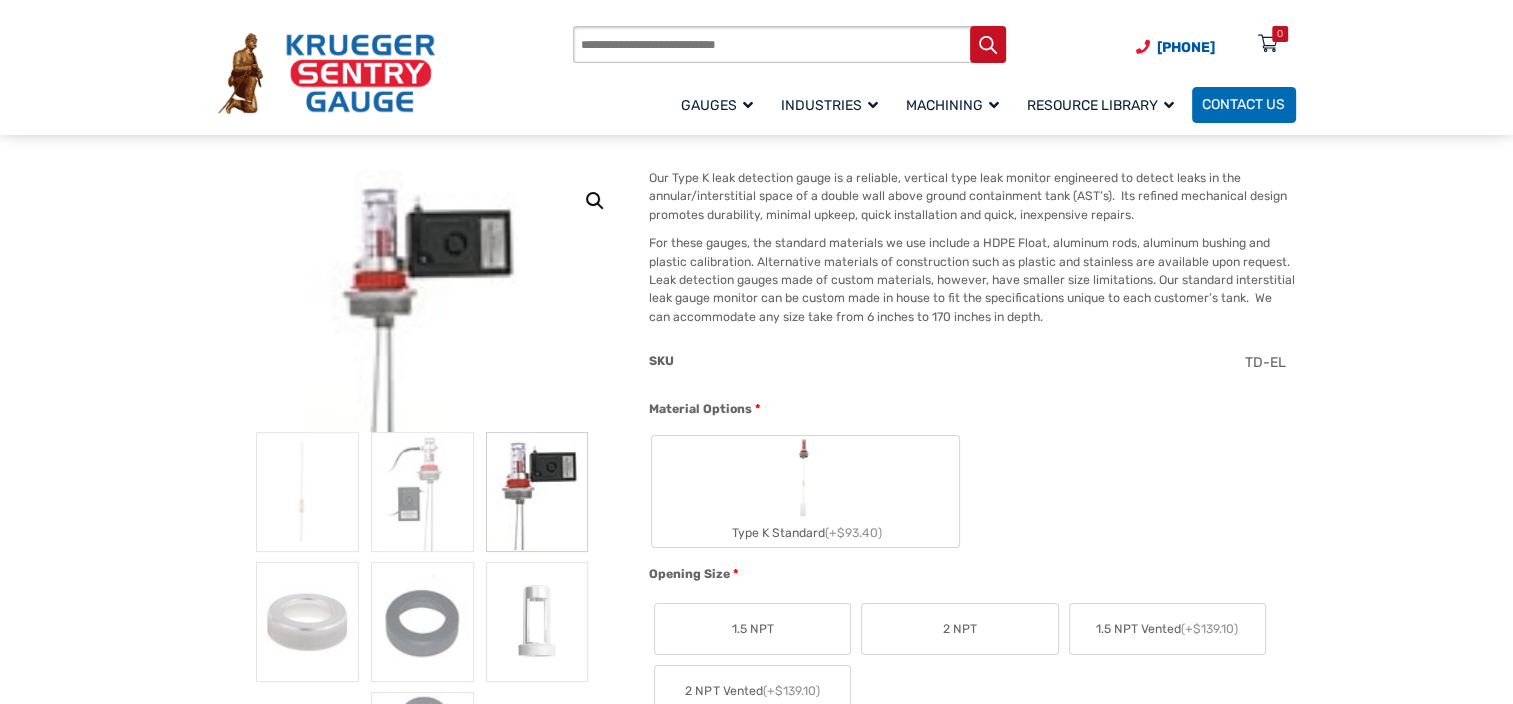 click at bounding box center [326, 73] 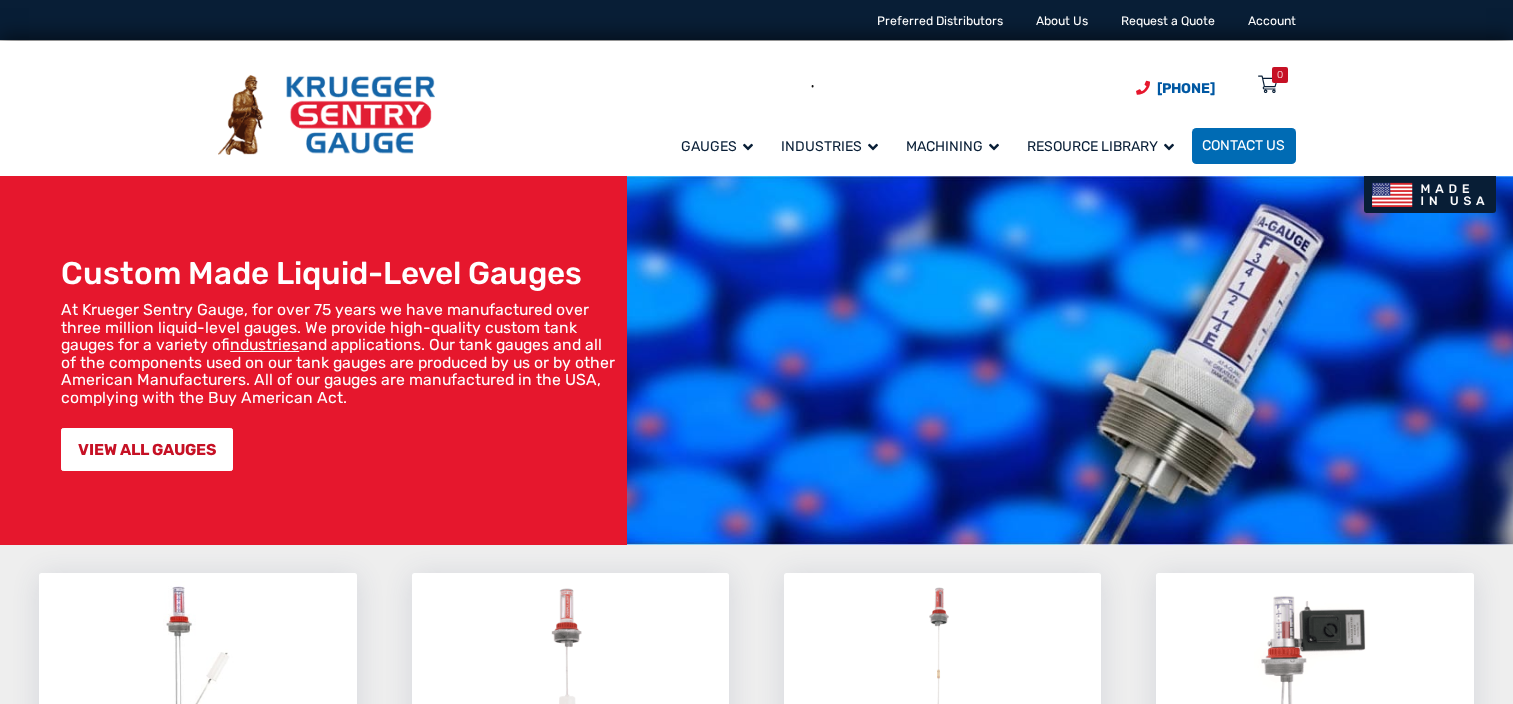 scroll, scrollTop: 0, scrollLeft: 0, axis: both 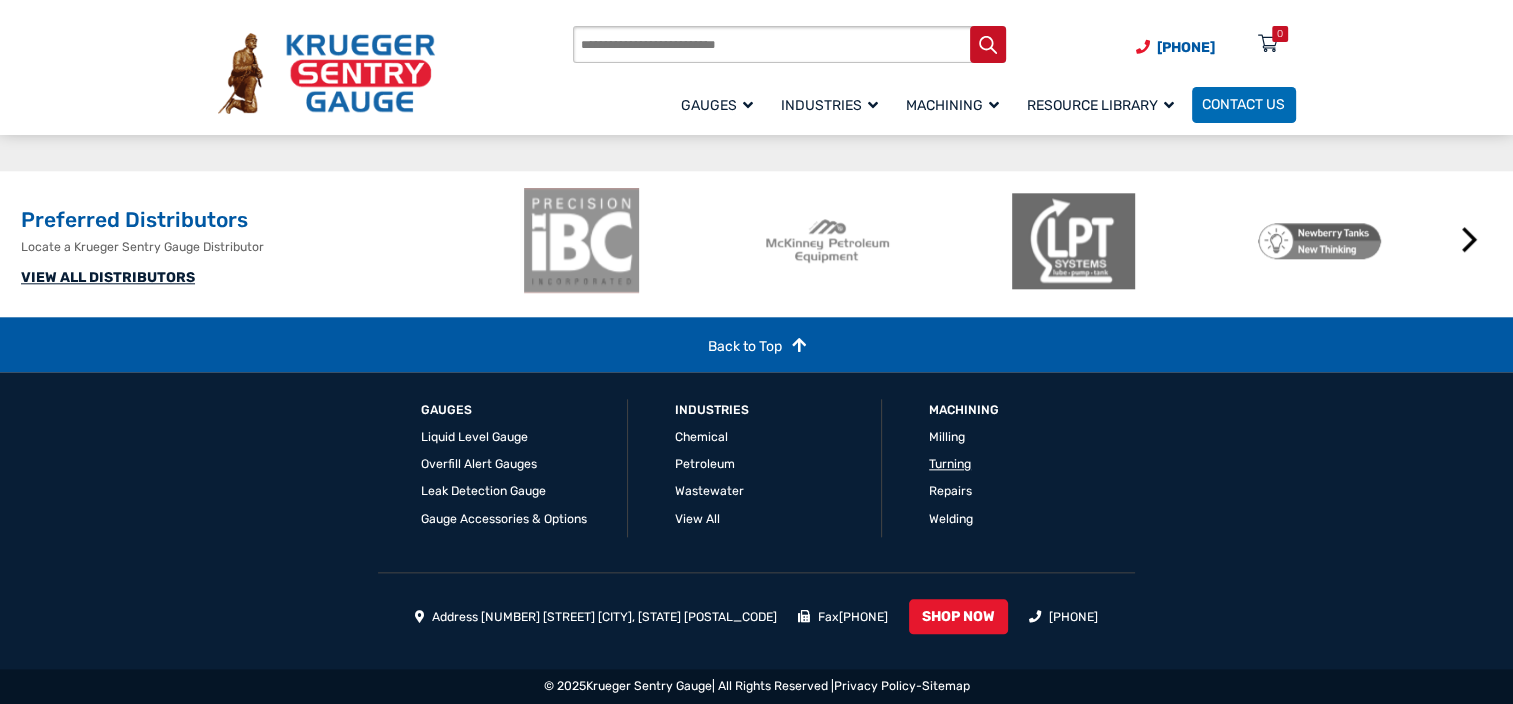 click on "Turning" at bounding box center [950, 464] 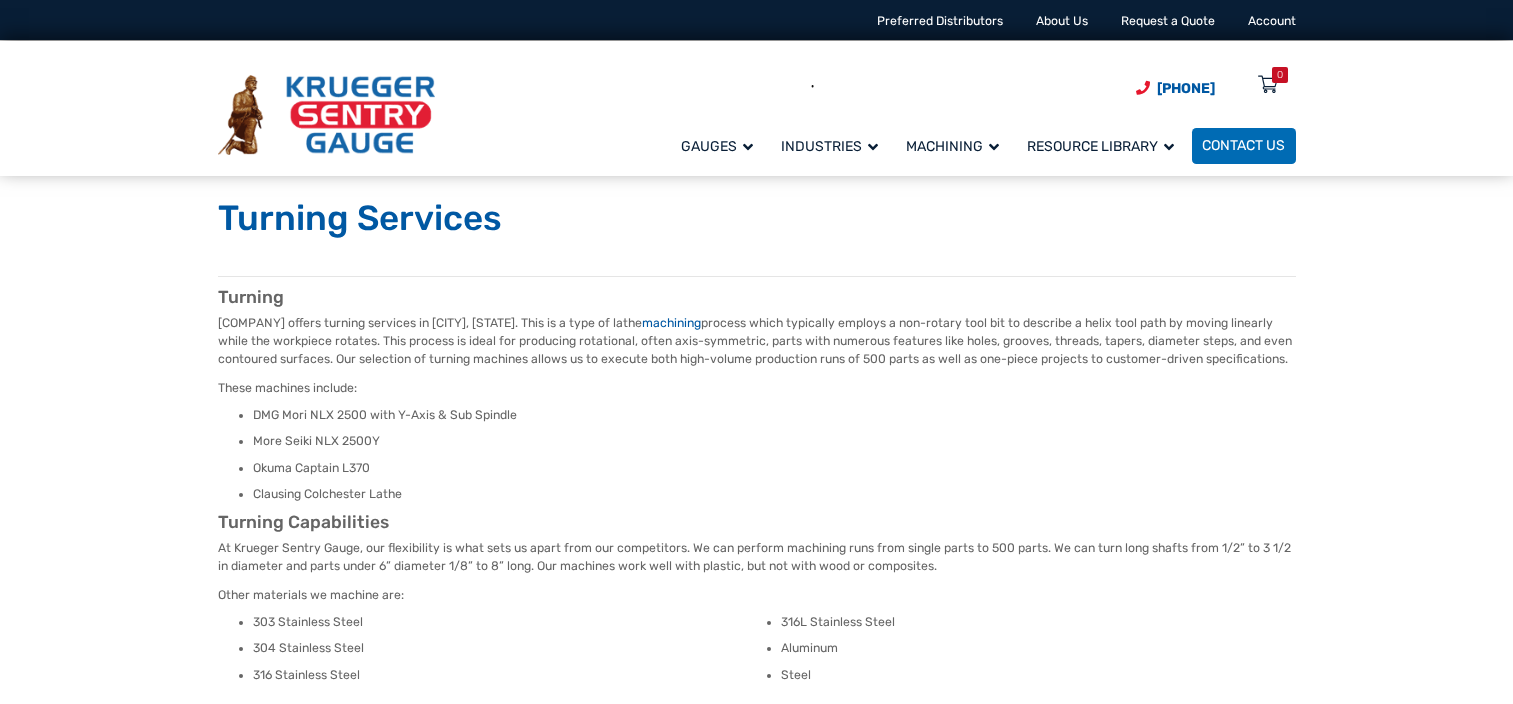 scroll, scrollTop: 0, scrollLeft: 0, axis: both 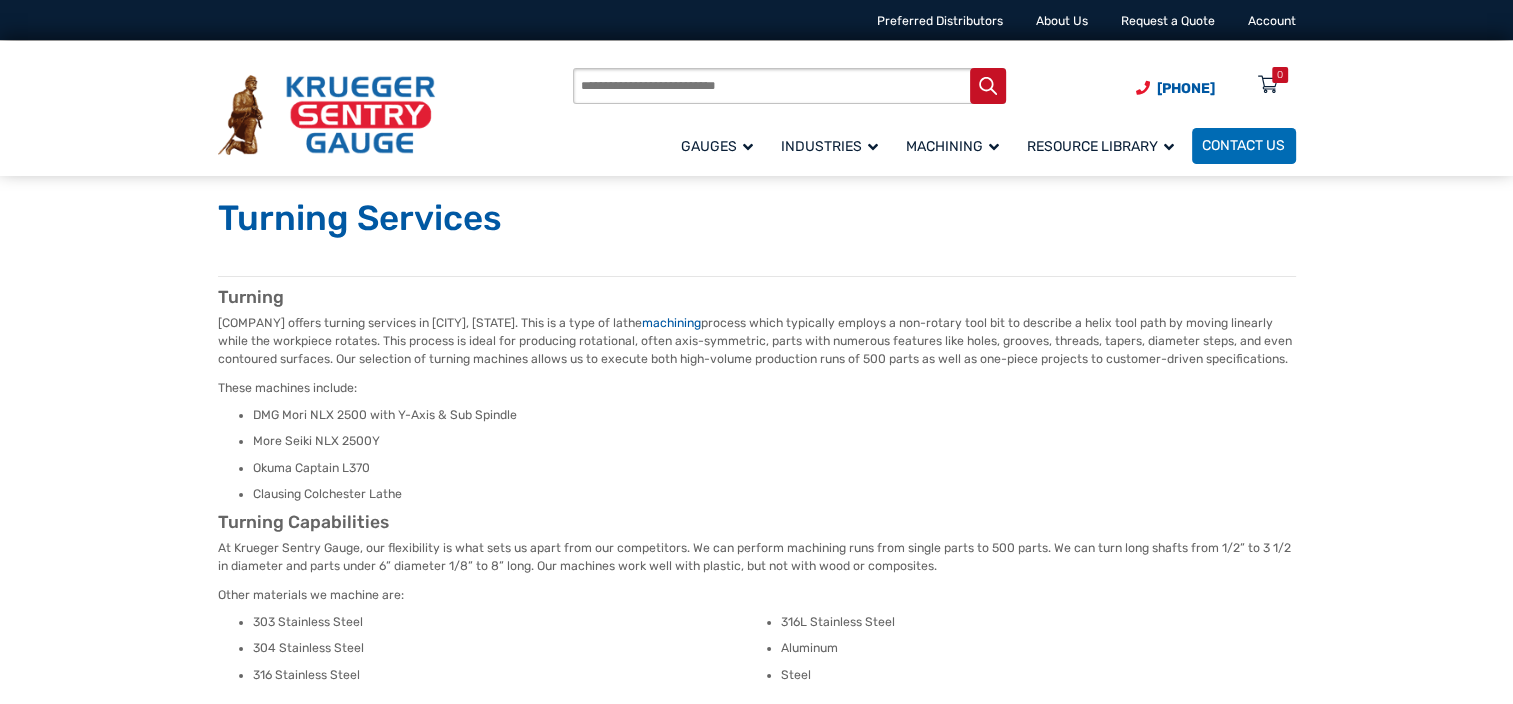 click at bounding box center [326, 115] 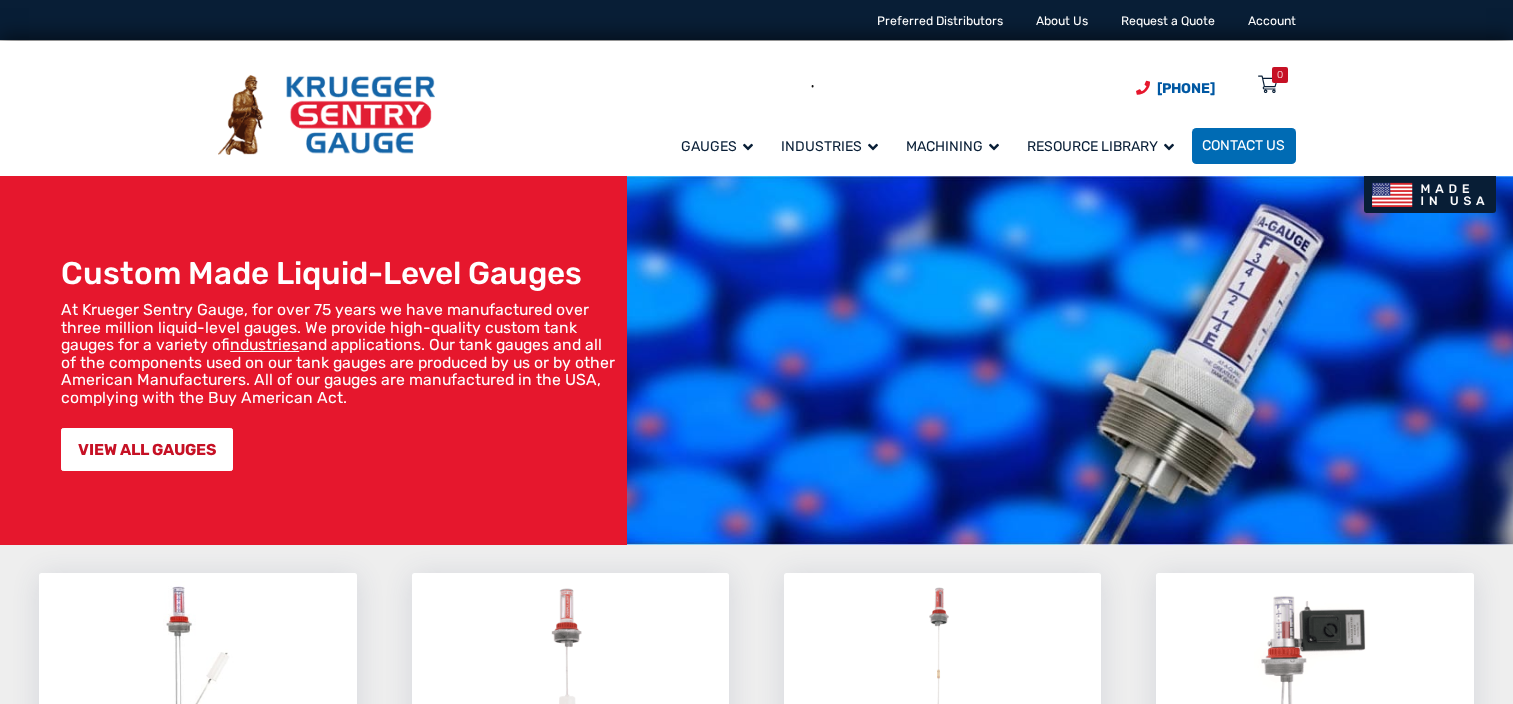 scroll, scrollTop: 0, scrollLeft: 0, axis: both 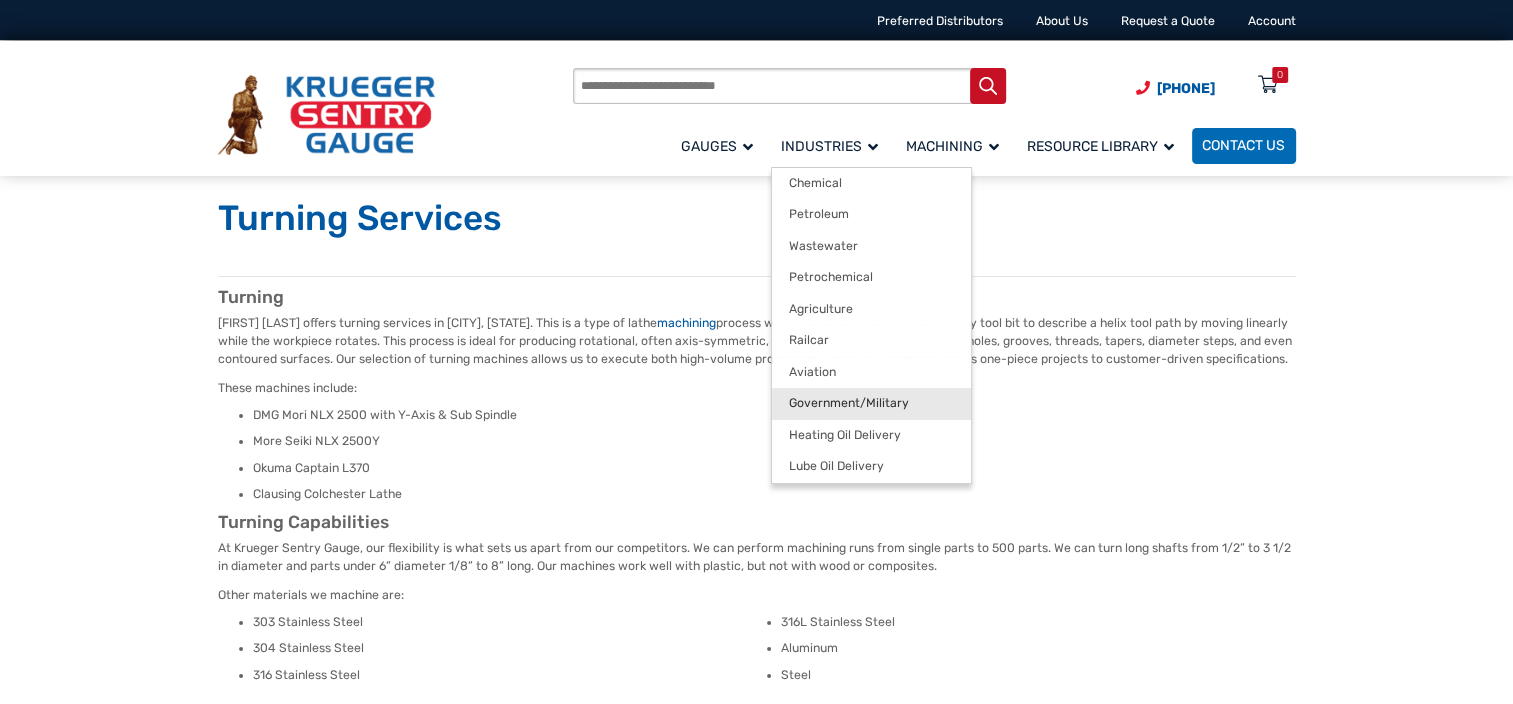click on "Government/Military" at bounding box center [849, 403] 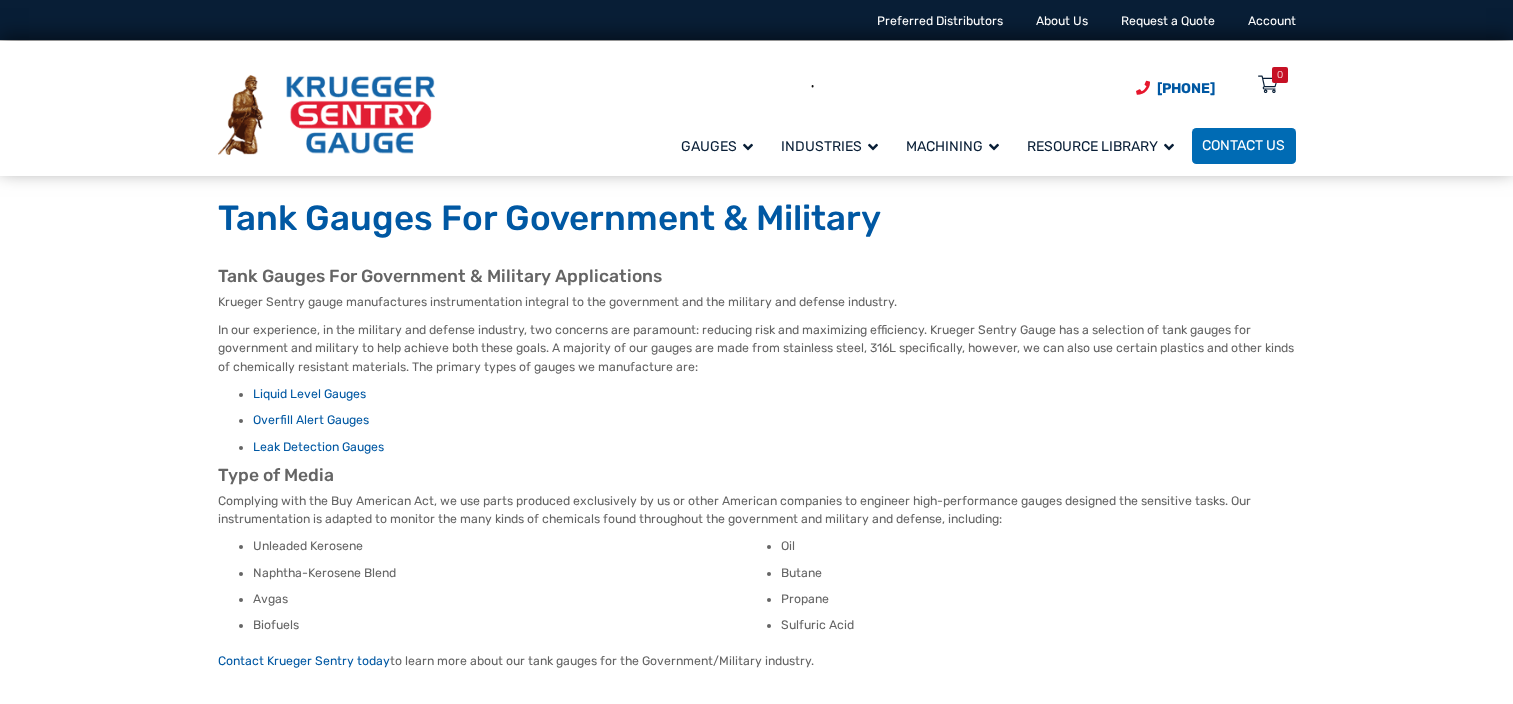 scroll, scrollTop: 0, scrollLeft: 0, axis: both 